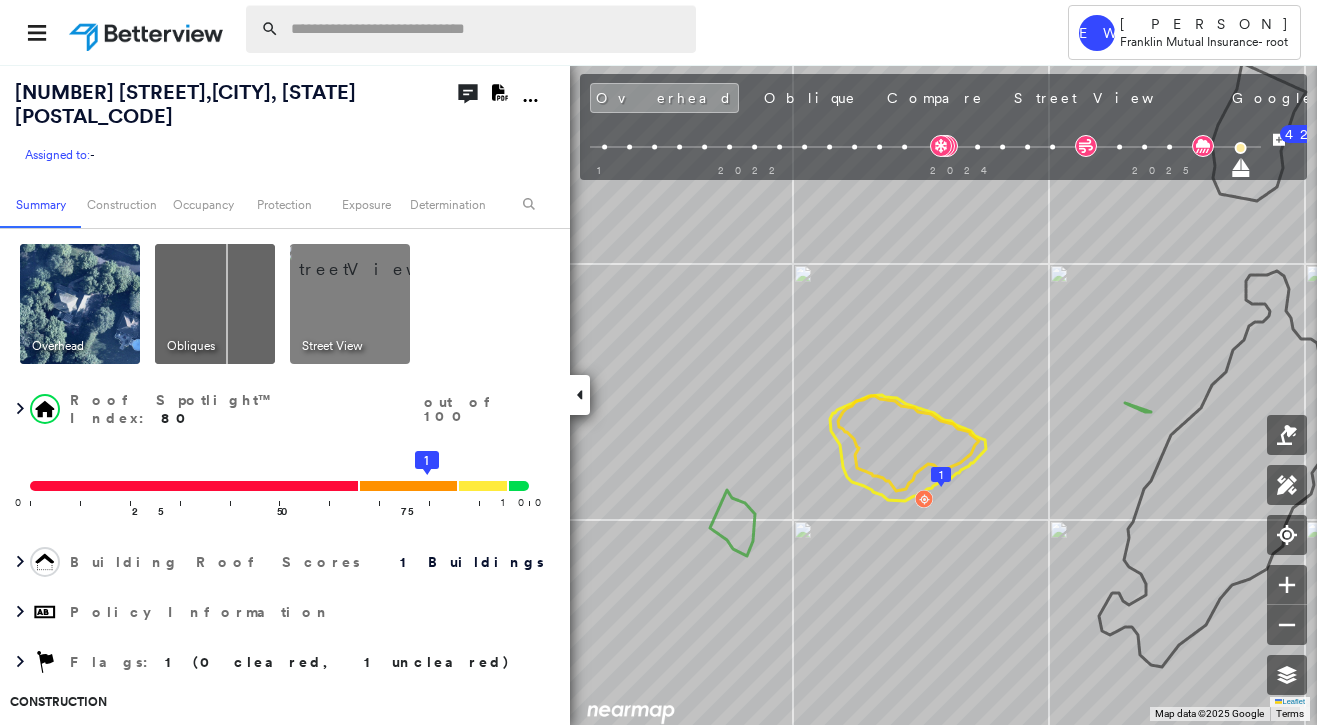 scroll, scrollTop: 0, scrollLeft: 0, axis: both 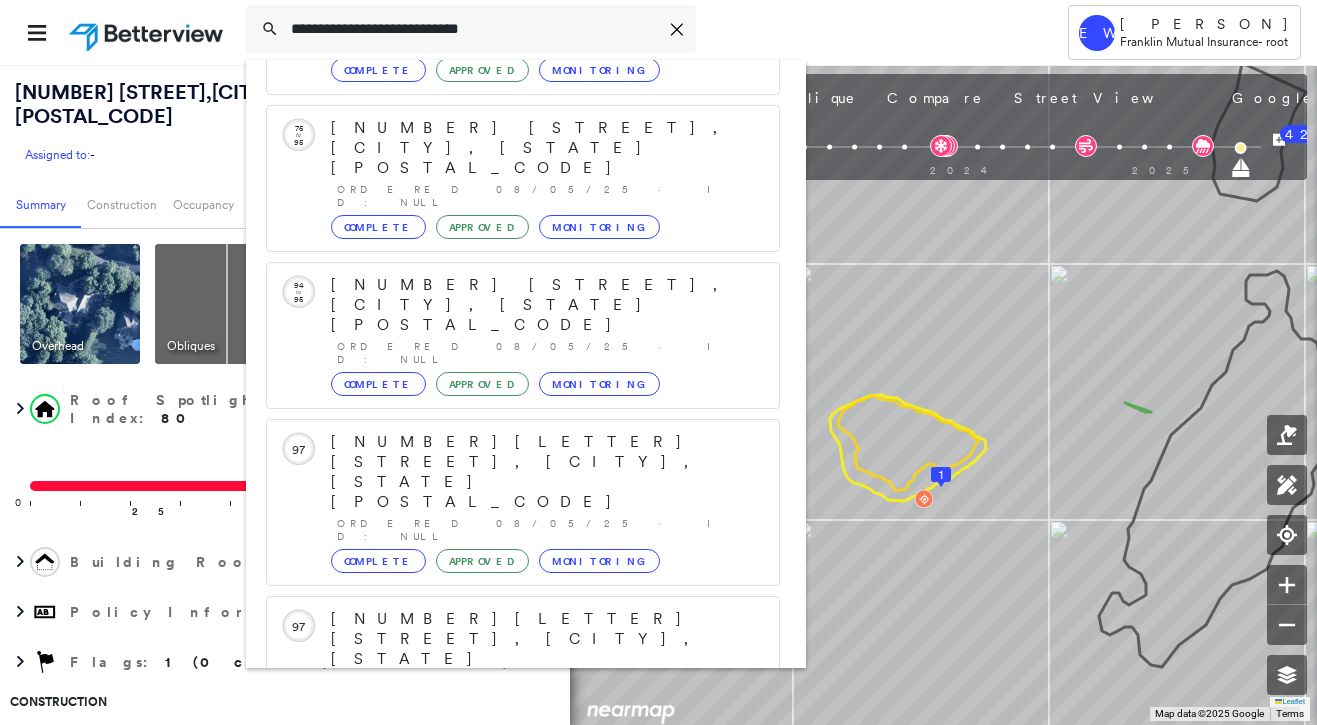 type on "**********" 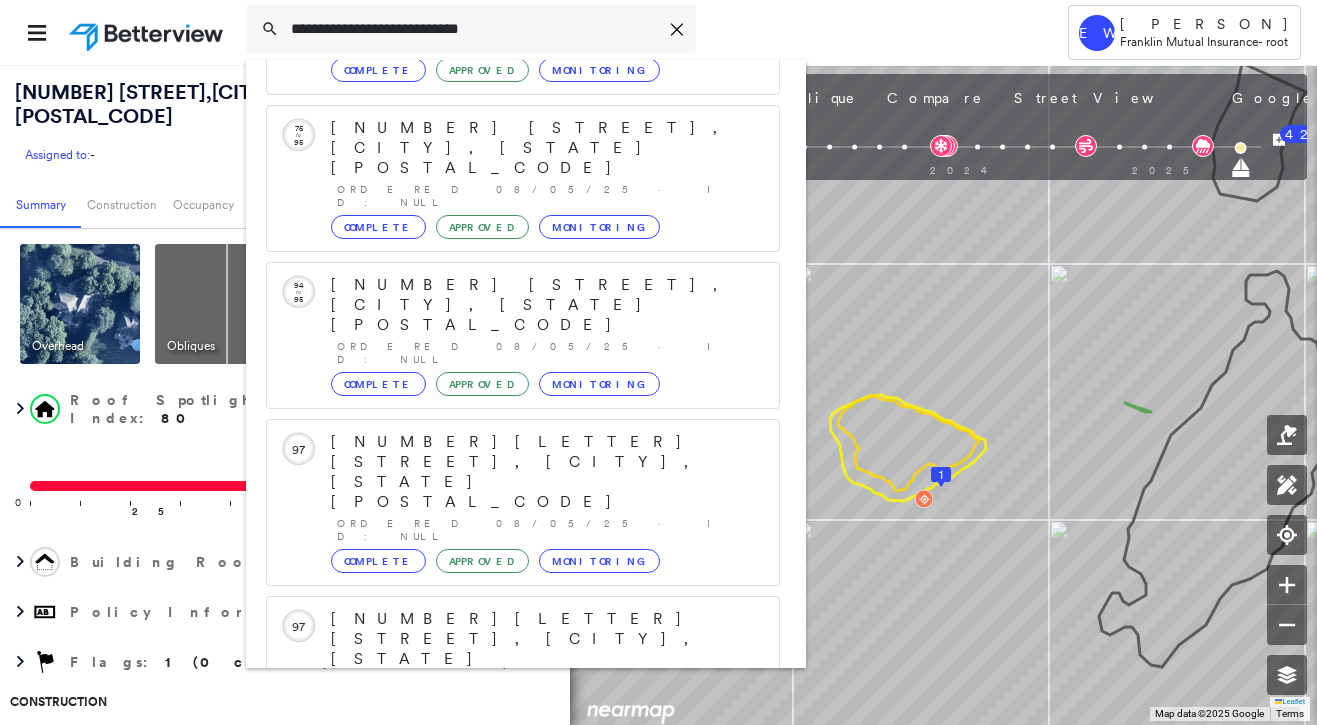 click on "[NUMBER] [STREET], [CITY], [STATE] [POSTAL_CODE]" at bounding box center [501, 951] 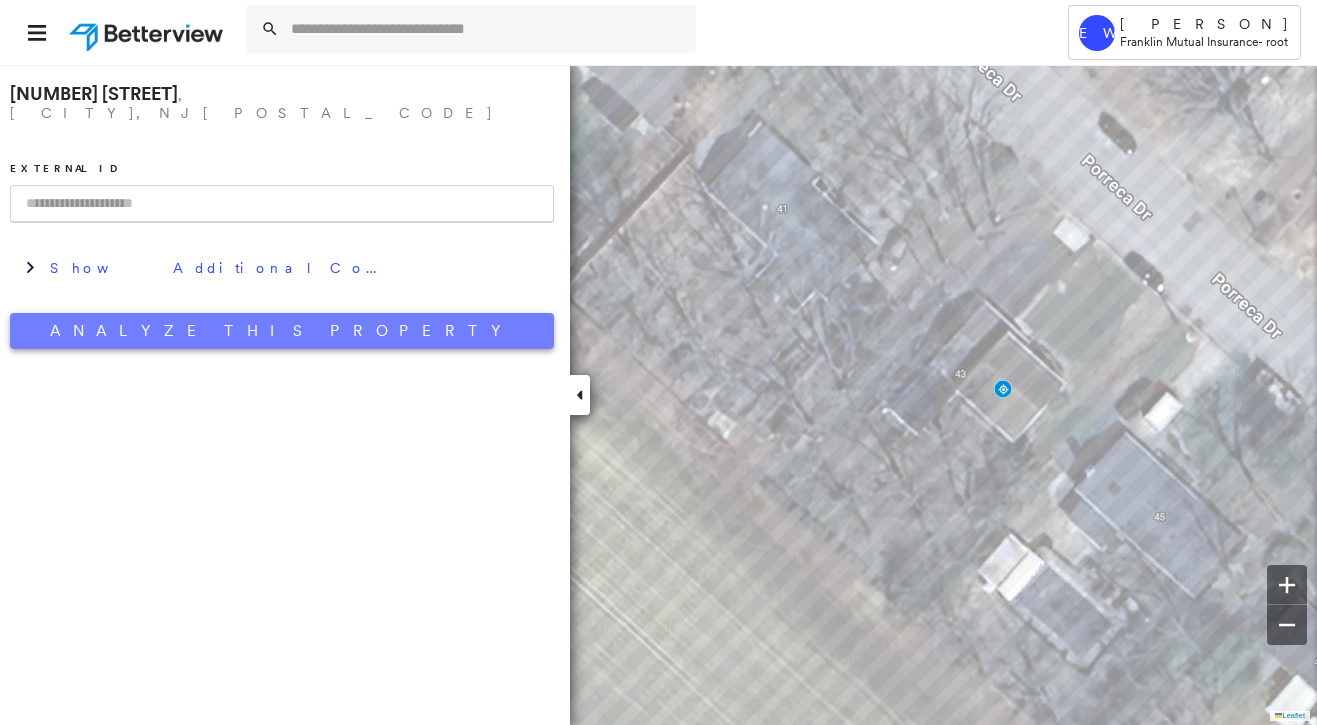 click on "Analyze This Property" at bounding box center [282, 331] 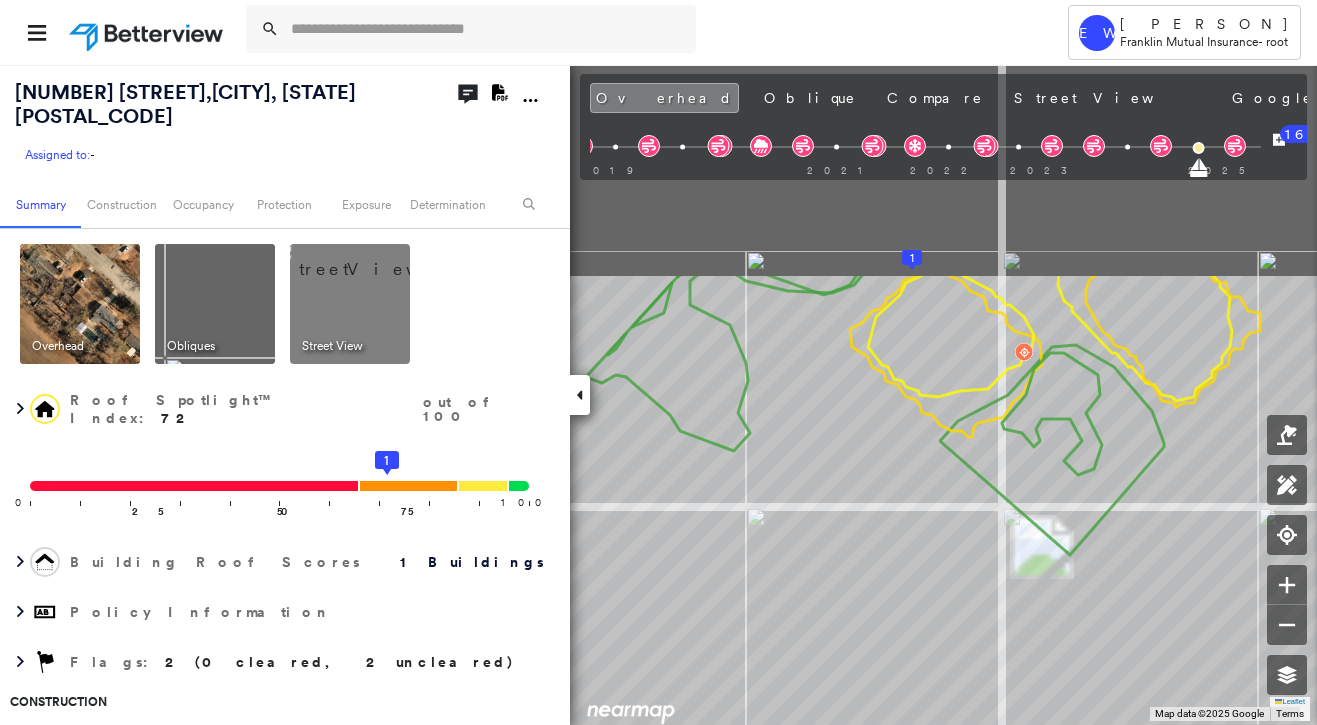 click on "Tower EW [PERSON] [PERSON] [COMPANY] - root [NUMBER] [STREET], [CITY], [STATE] [POSTAL_CODE] Assigned to: - Assigned to: - Assigned to: - Open Comments Download PDF Report Summary Construction Occupancy Protection Exposure Determination Overhead Obliques Street View Roof Spotlight™ Index : 72 out of 100 0 100 25 50 75 1 Building Roof Scores 1 Buildings Policy Information Flags : 2 (0 cleared, 2 uncleared) Construction Roof Spotlights : Staining, Tile or Shingle Staining, Overhang Property Features : Asphalt Roof Size & Shape : 1 building - Gable | Asphalt Shingle BuildZoom - Building Permit Data and Analysis Occupancy Place Detail Protection Exposure FEMA Risk Index Wind Flood Regional Hazard: 3 out of 5 Additional Perils Tree Fall Risk: Present Determination Flags : 2 (0 cleared, 2 uncleared) Uncleared Flags (2) Cleared Flags (0) Tree Overhang Flagged [DATE] Clear MED Medium Priority Flagged [DATE] Clear Action Taken New Entry History Quote/New Business Terms & Conditions General" at bounding box center [658, 362] 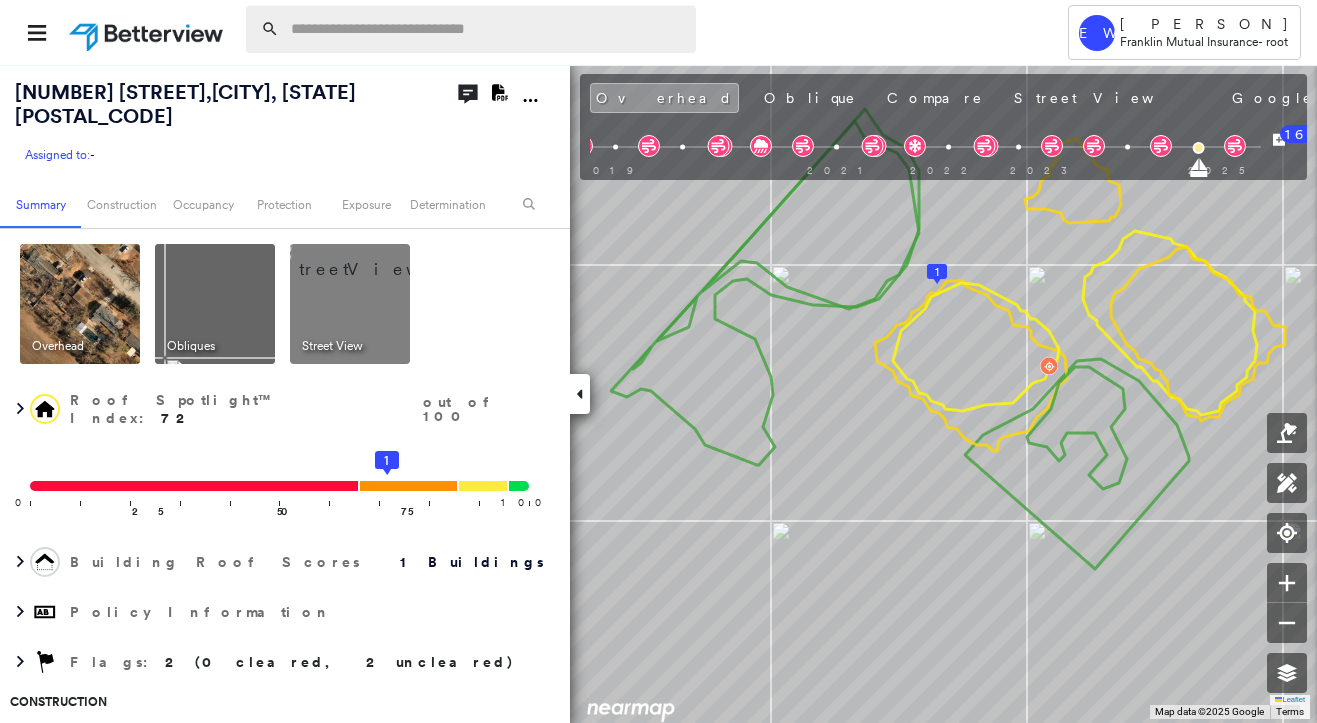 click at bounding box center (487, 29) 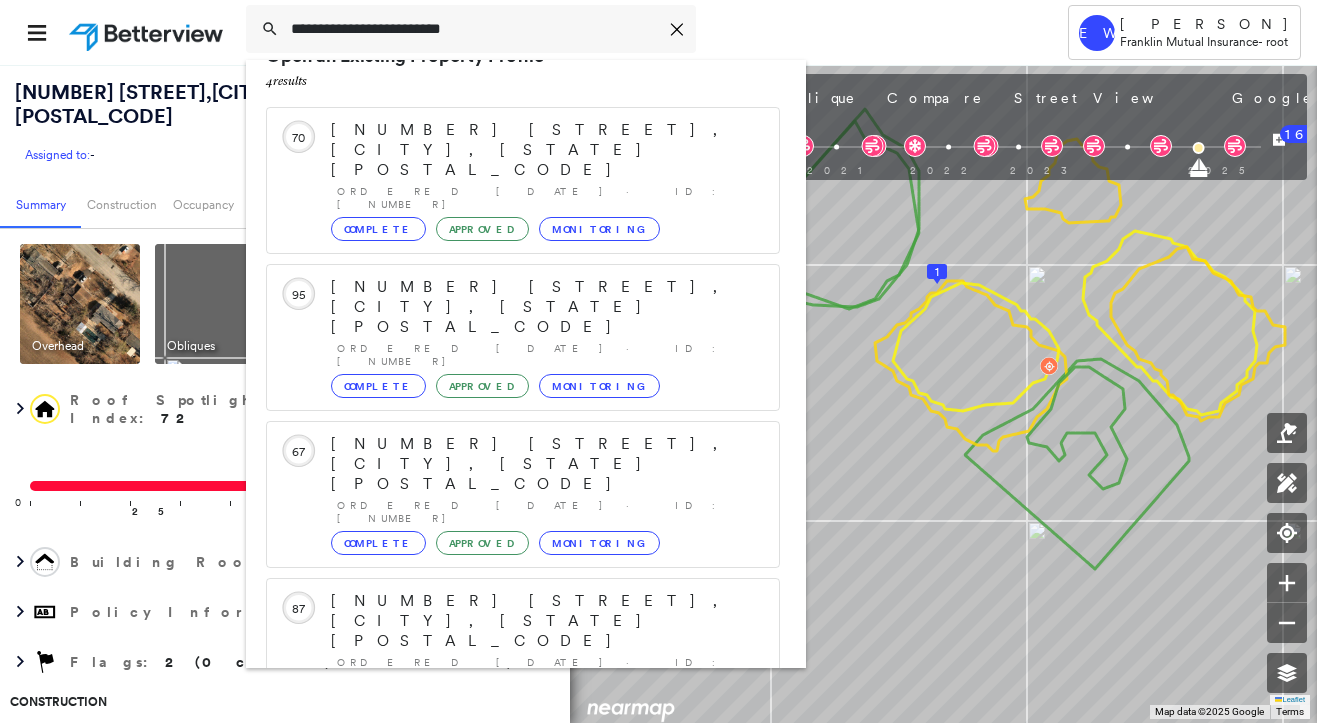 scroll, scrollTop: 57, scrollLeft: 0, axis: vertical 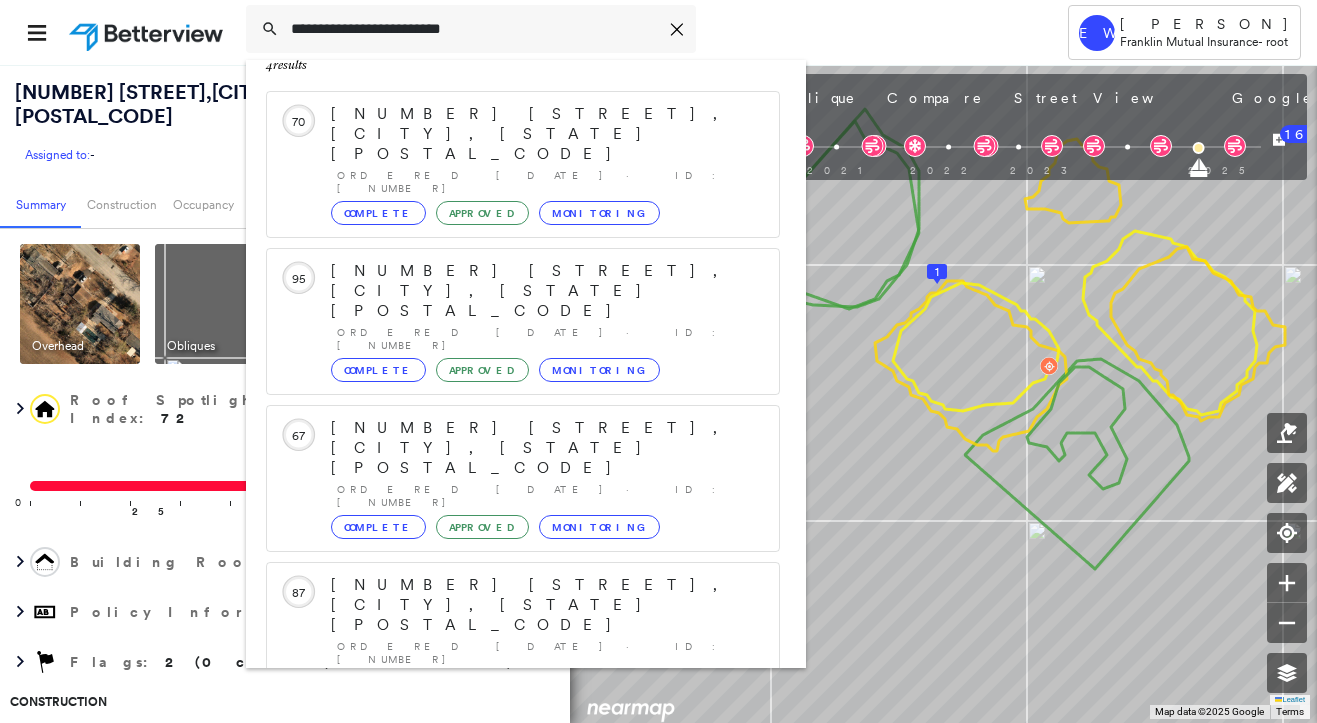 type on "**********" 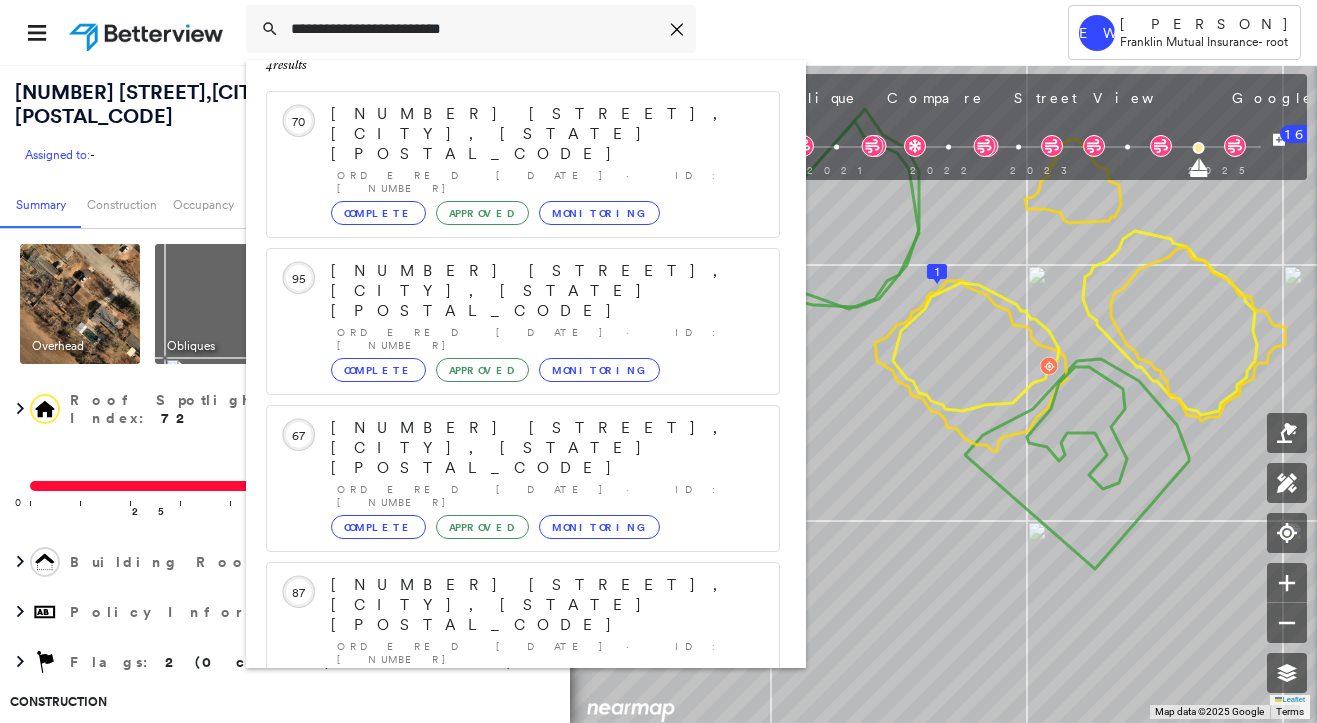 click on "[NUMBER] [STREET], [CITY], [STATE] [POSTAL_CODE] Group Created with Sketch." at bounding box center [523, 845] 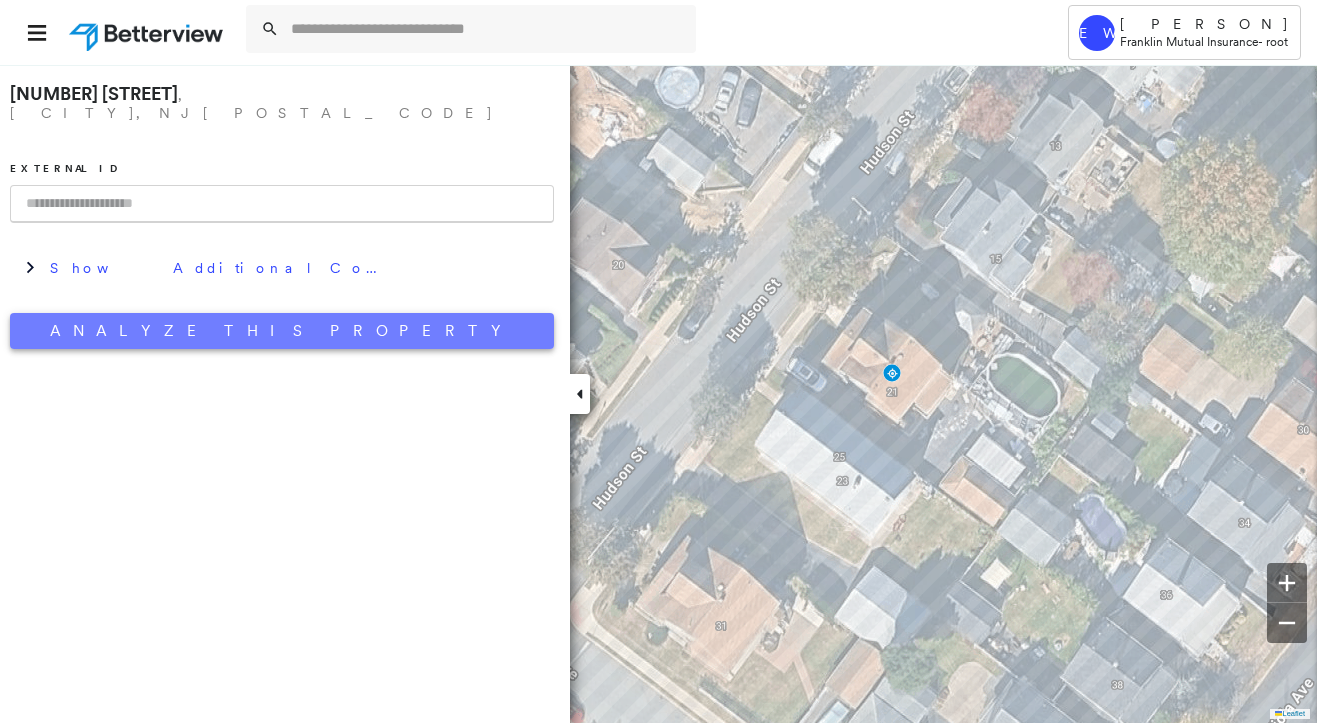 click on "Analyze This Property" at bounding box center (282, 331) 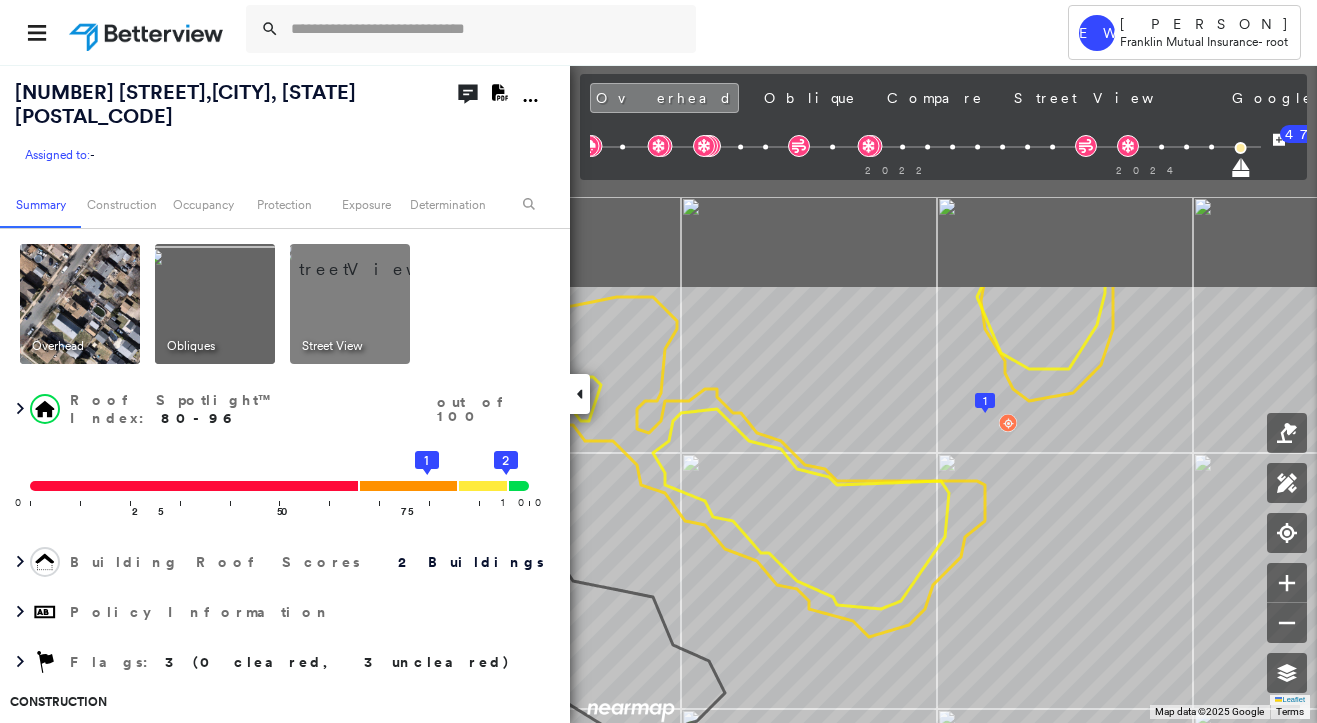click on "Tower EW [PERSON] [PERSON] [COMPANY] - root [NUMBER] [STREET], [CITY], [STATE] [POSTAL_CODE] Assigned to: - Assigned to: - Assigned to: - Open Comments Download PDF Report Summary Construction Occupancy Protection Exposure Determination Overhead Obliques Street View Roof Spotlight™ Index : 80-96 out of 100 0 100 25 50 75 2 1 Building Roof Scores 2 Buildings Policy Information Flags : 3 (0 cleared, 3 uncleared) Construction Roof Spotlights : Staining, Tile or Shingle Staining Property Features : Pool, Asphalt Roof Size & Shape : 2 buildings BuildZoom - Building Permit Data and Analysis Occupancy Place Detail Protection Exposure FEMA Risk Index Wind Additional Perils Tree Fall Risk: Present Determination Flags : 3 (0 cleared, 3 uncleared) Uncleared Flags (3) Cleared Flags (0) LOW Low Priority Flagged [DATE] Clear Pool Flagged [DATE] Clear MED Medium Priority Flagged [DATE] Clear Action Taken New Entry History Quote/New Business Terms & Conditions Added ACV Endorsement General Save Renewal" at bounding box center [658, 361] 